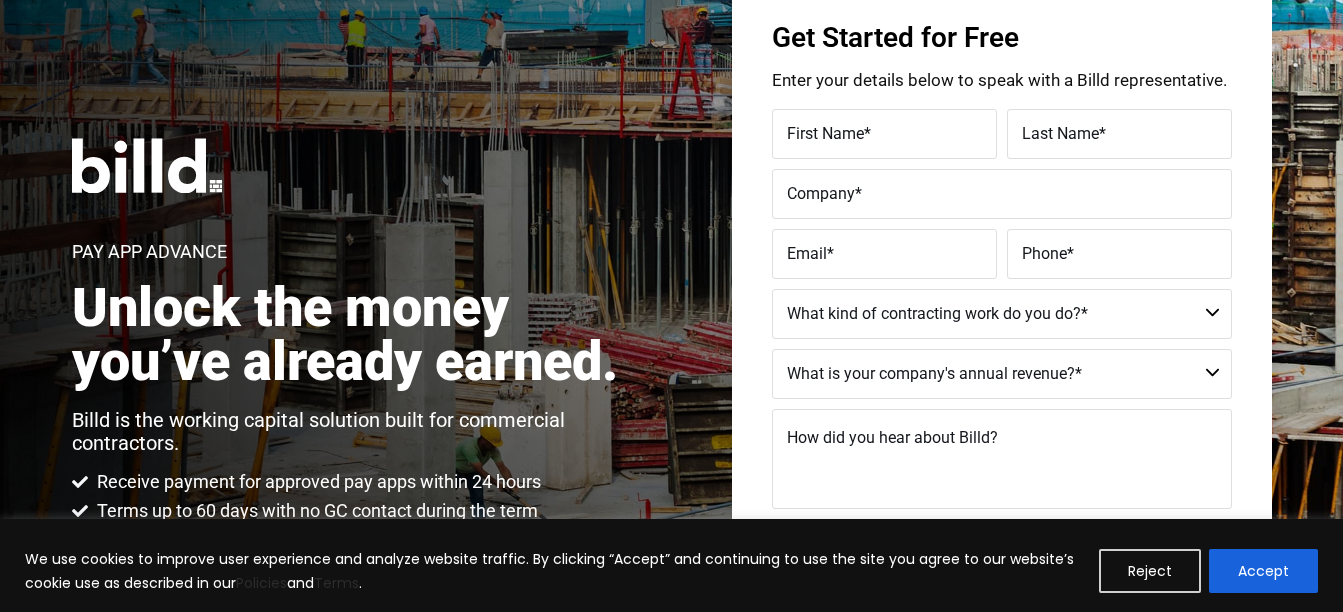 scroll, scrollTop: 134, scrollLeft: 0, axis: vertical 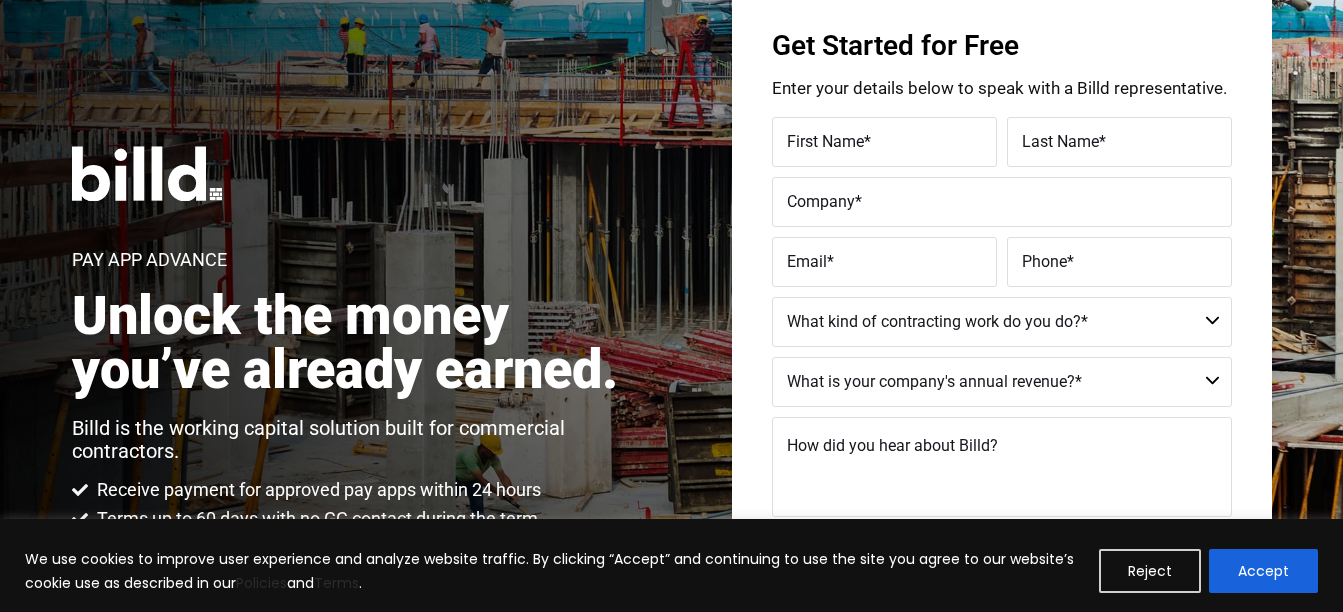 click on "First Name" at bounding box center (825, 141) 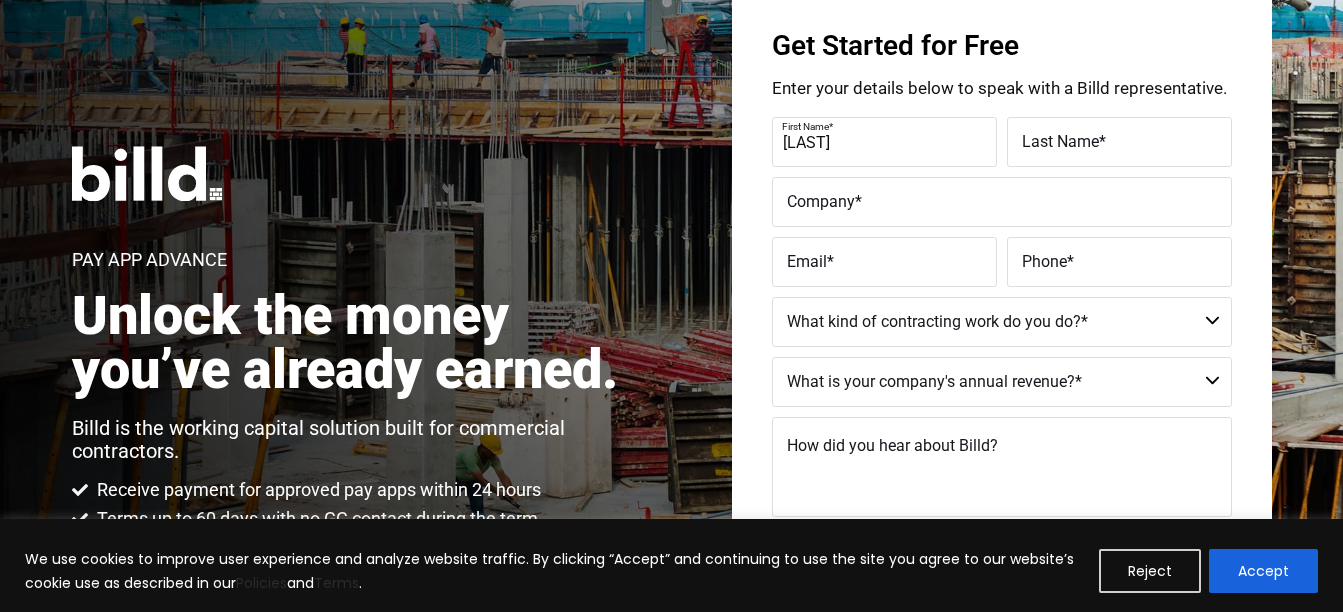 type on "[LAST]" 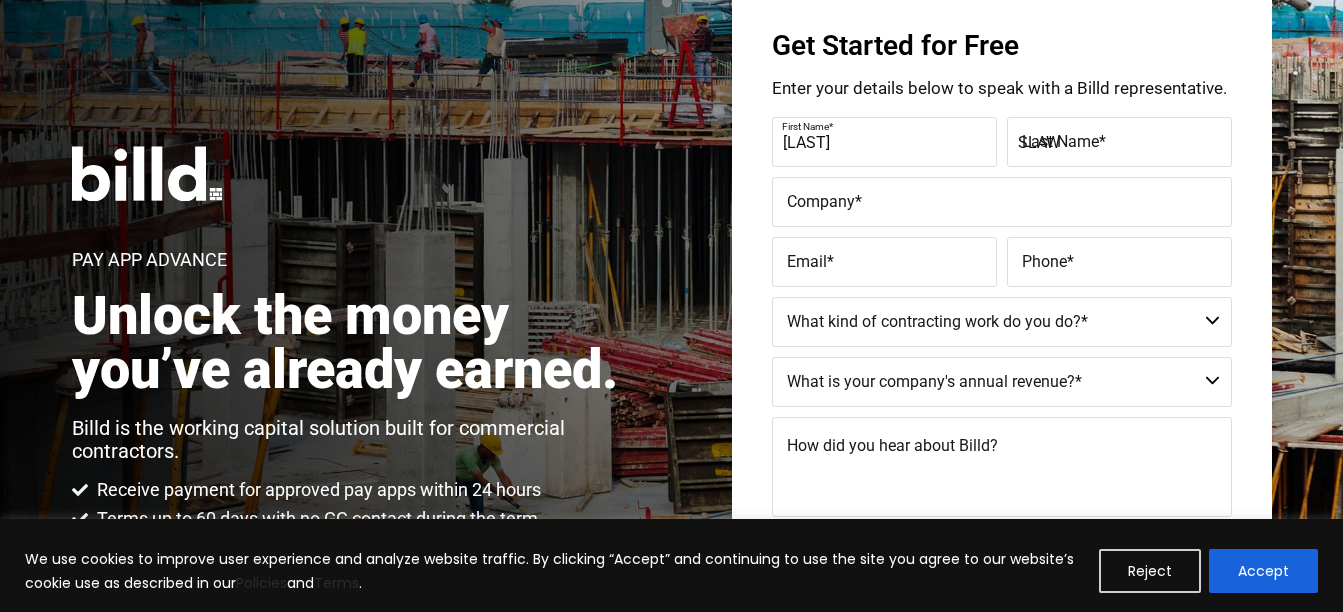 type on "MCLEAN OSP LLC" 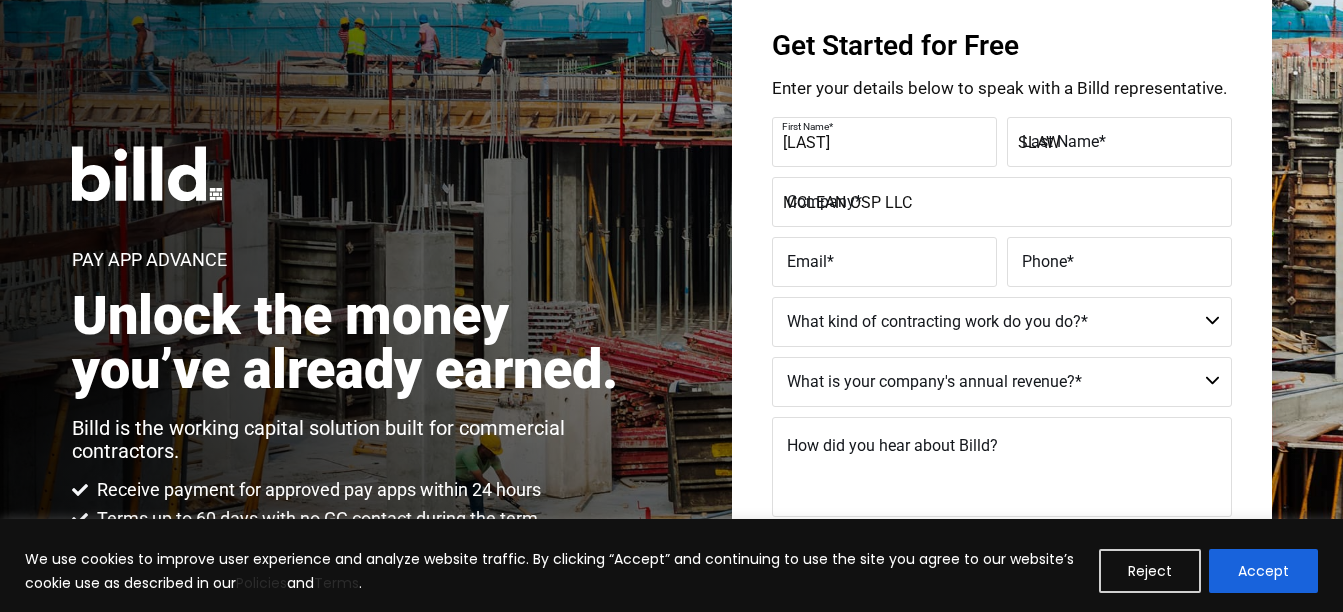 type on "[PHONE]" 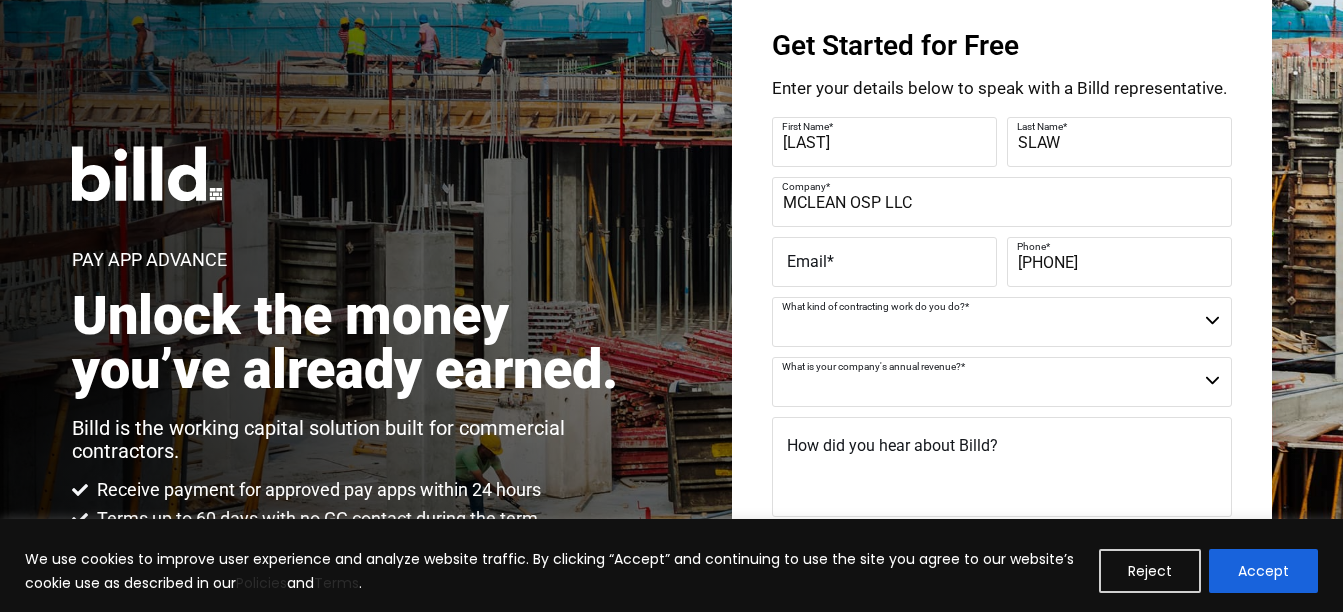 click on "Email *" at bounding box center [884, 262] 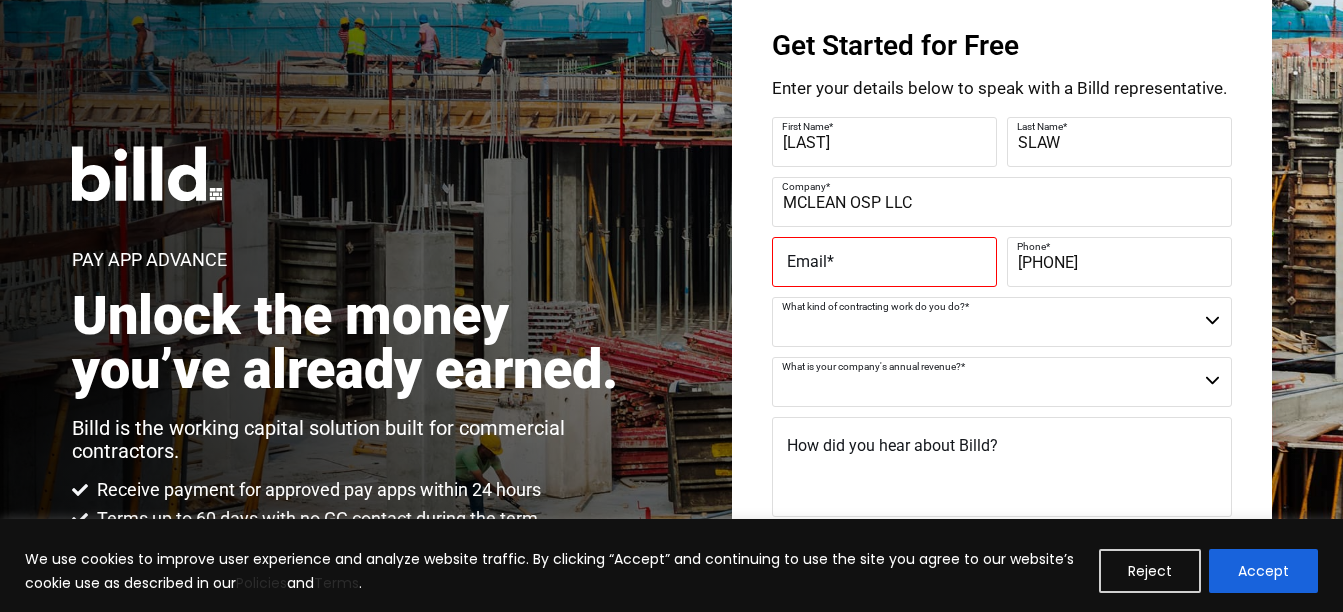 click on "Email *" at bounding box center (884, 262) 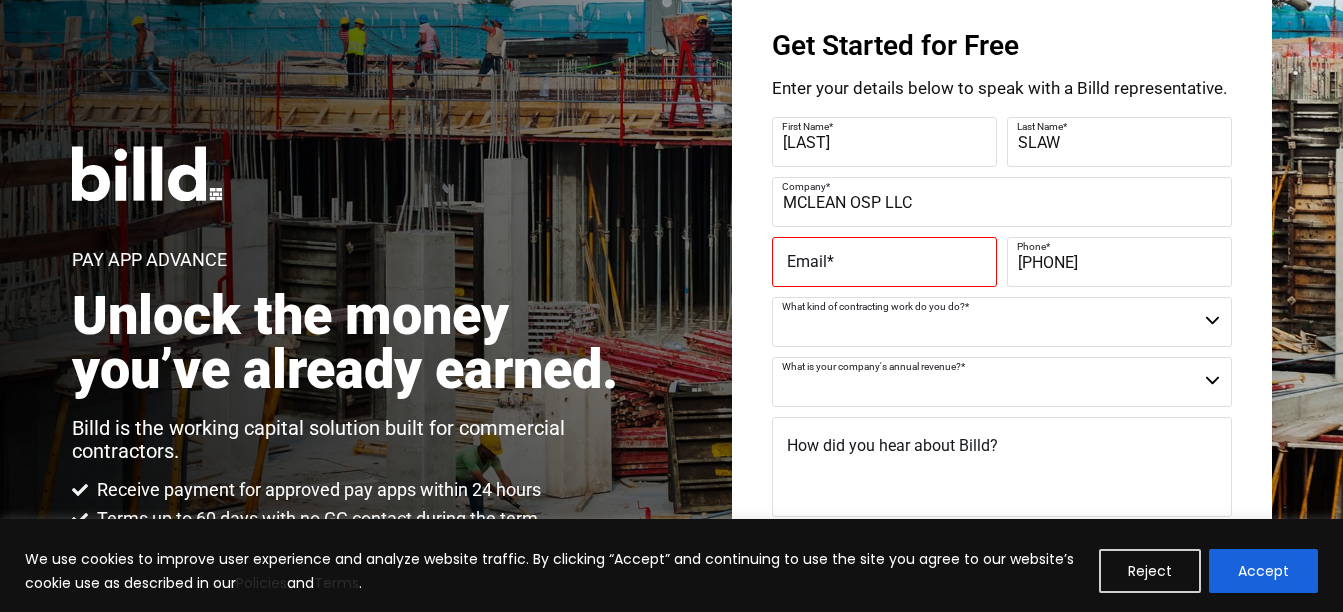 drag, startPoint x: 815, startPoint y: 275, endPoint x: 840, endPoint y: 265, distance: 26.925823 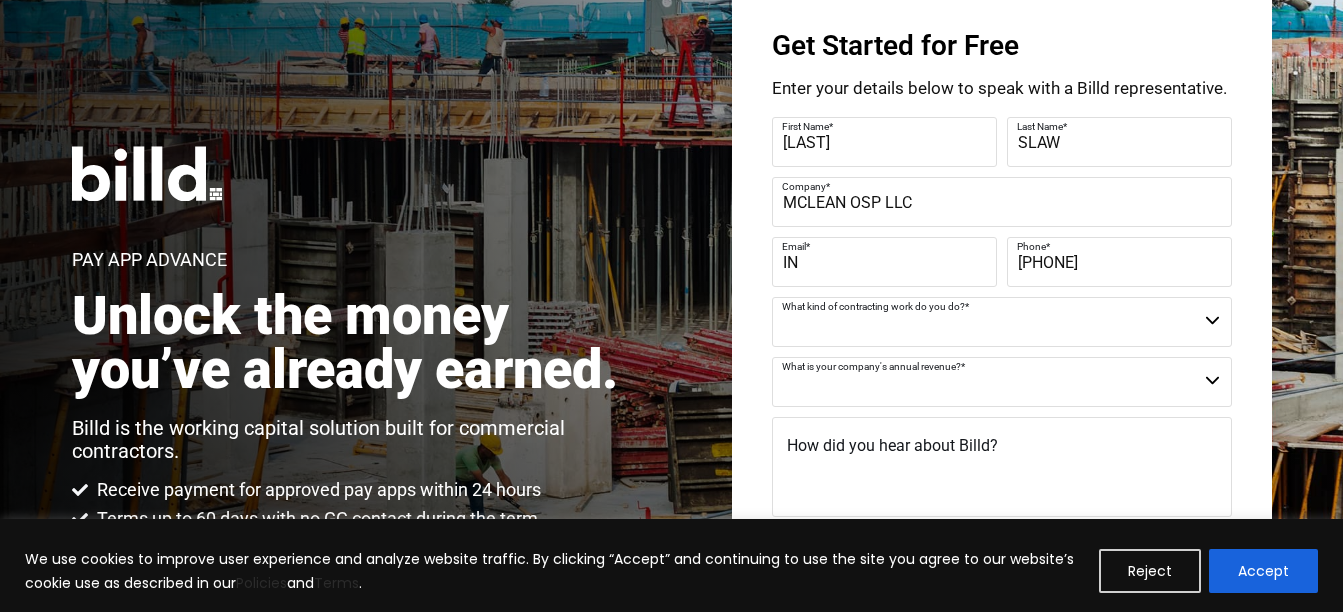 type on "I" 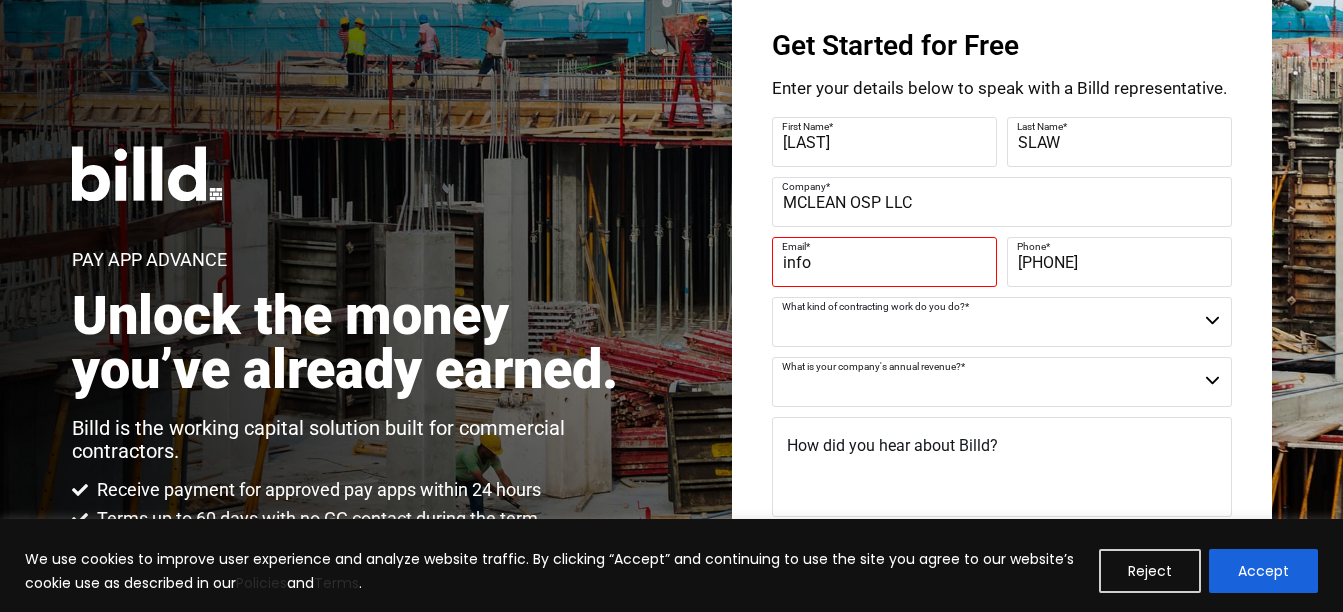 click on "GET IN TOUCH" at bounding box center (1002, 615) 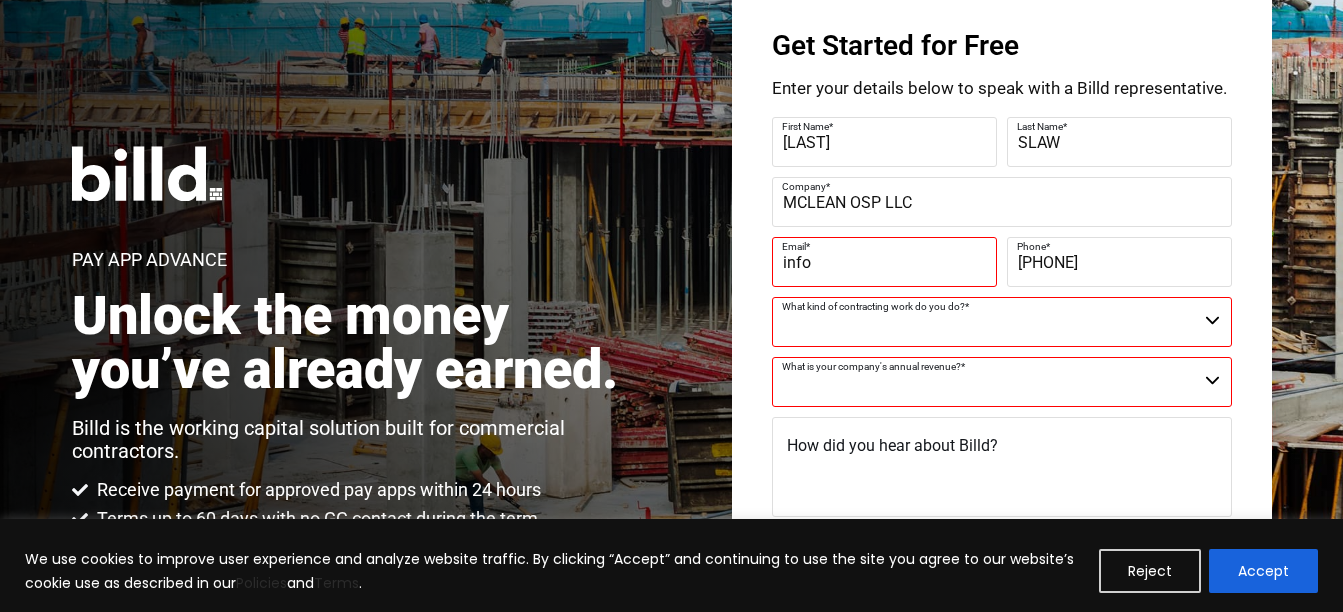 scroll, scrollTop: 167, scrollLeft: 0, axis: vertical 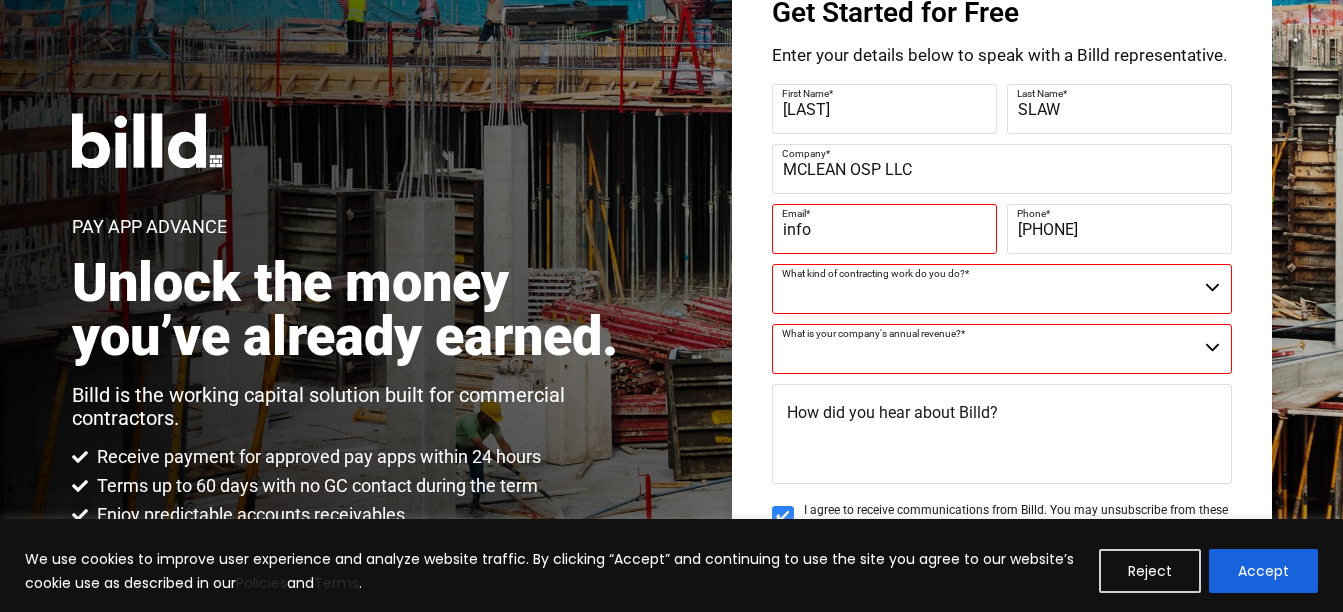 click on "info" at bounding box center (884, 229) 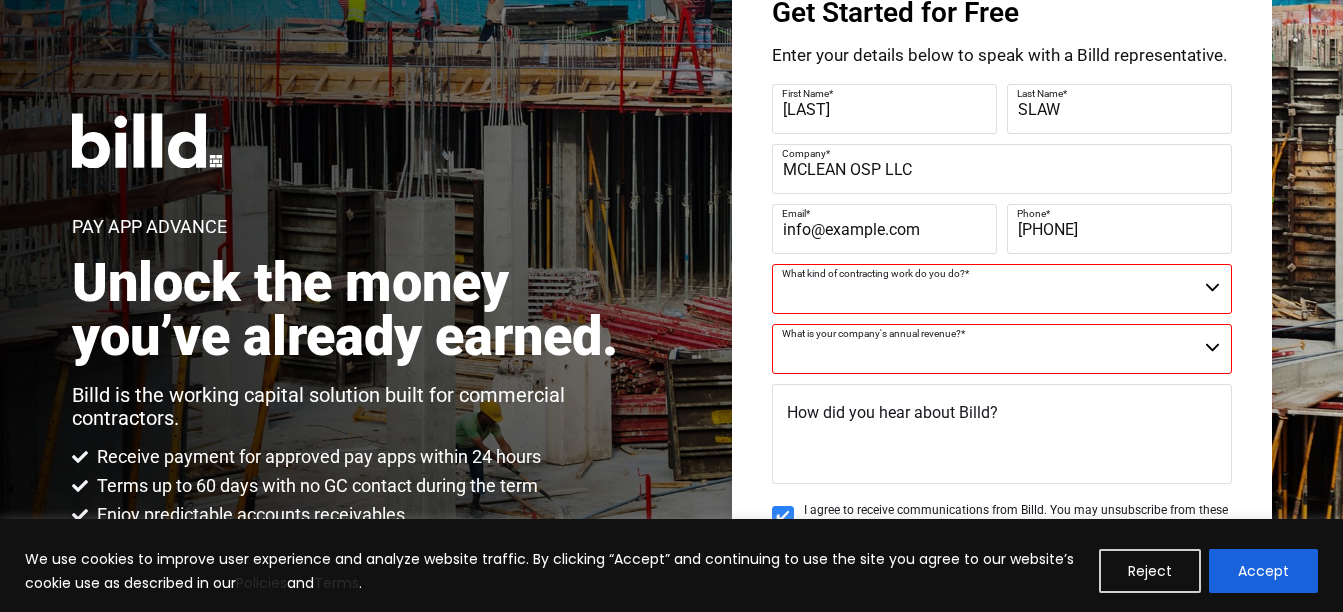 type on "info" 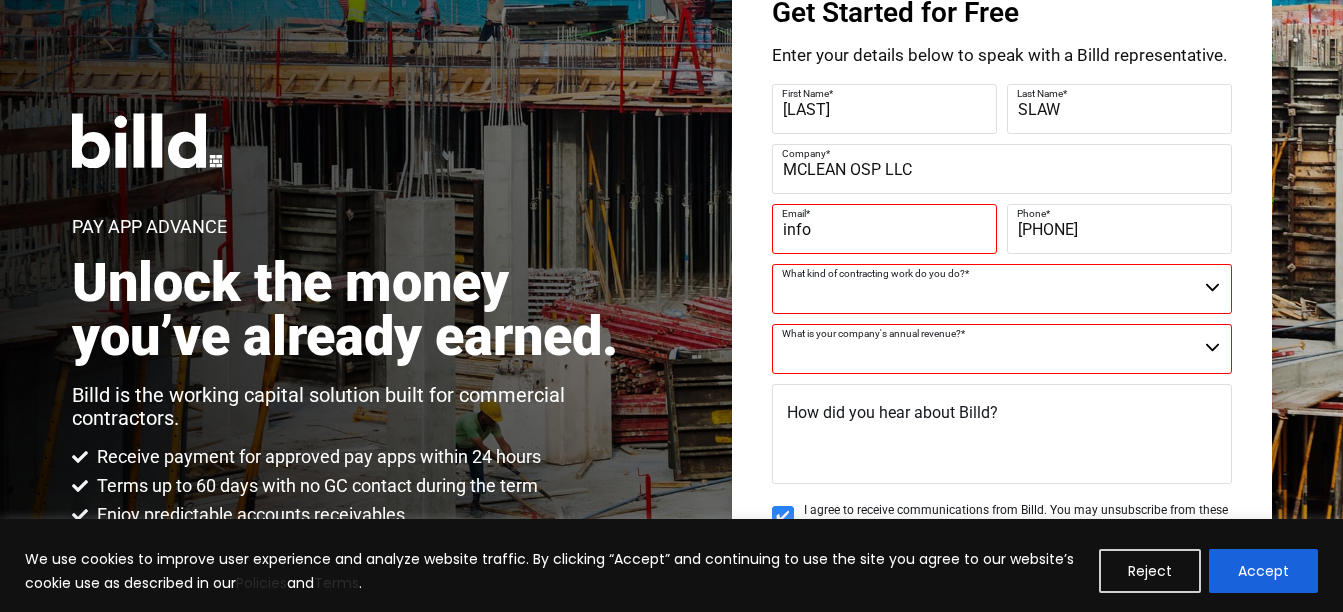 click on "Commercial Commercial and Residential Residential Not a Contractor" at bounding box center [1002, 289] 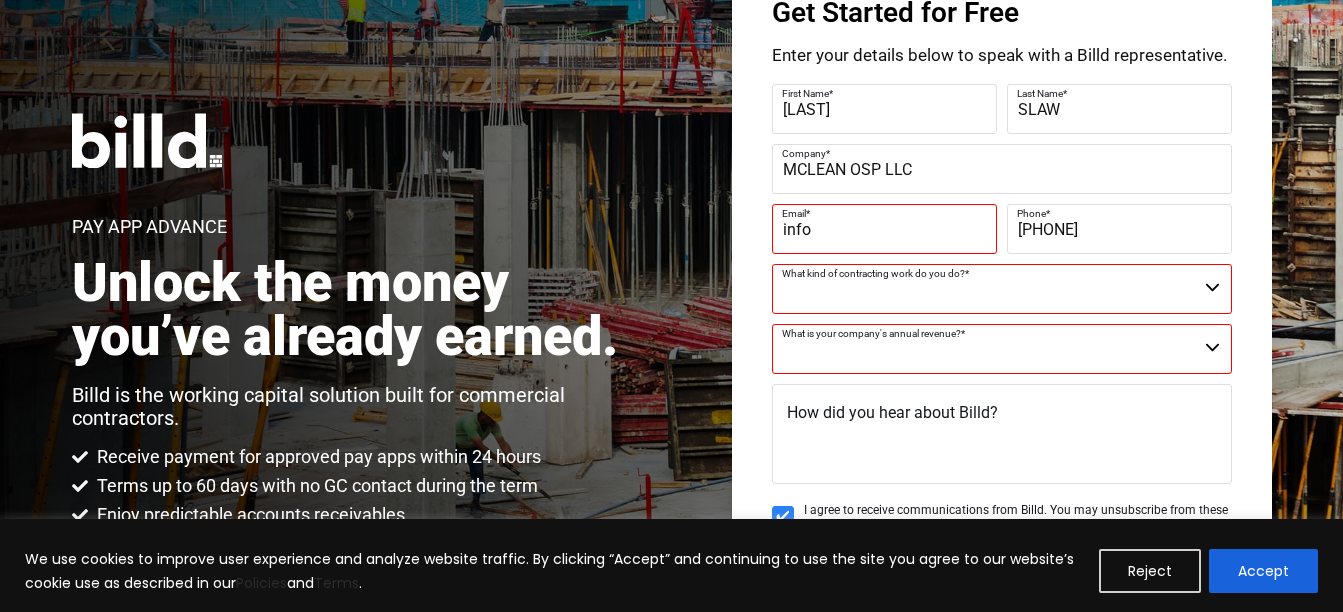 select on "Not a Contractor" 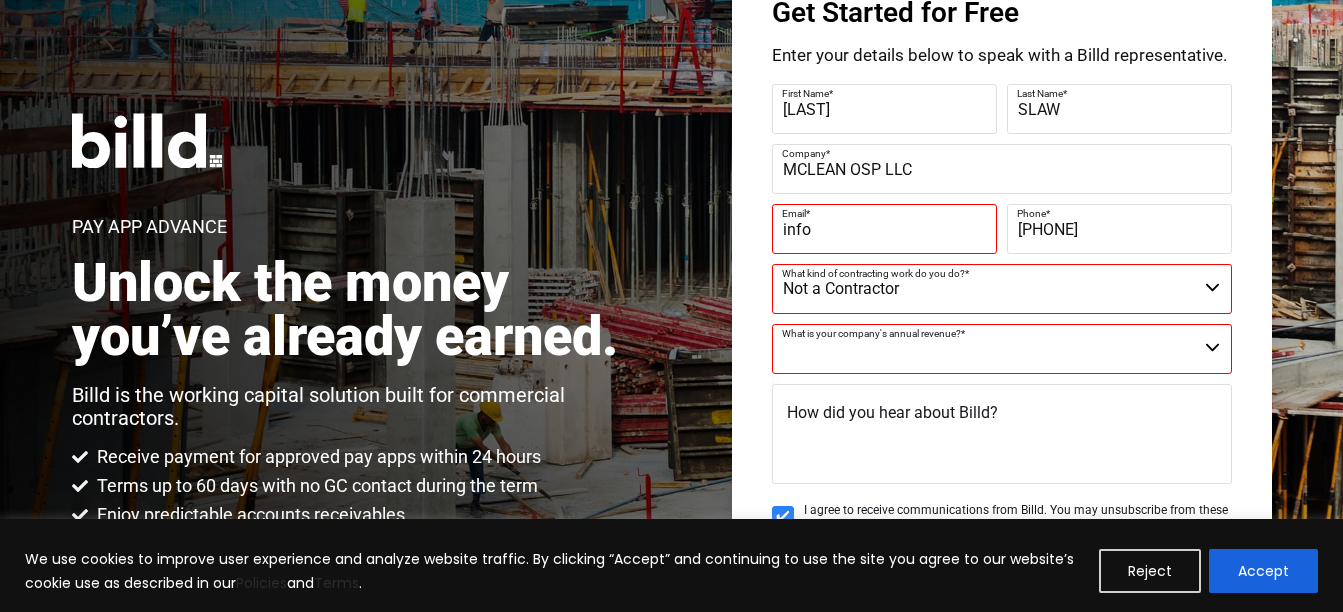 click on "Commercial Commercial and Residential Residential Not a Contractor" at bounding box center [1002, 289] 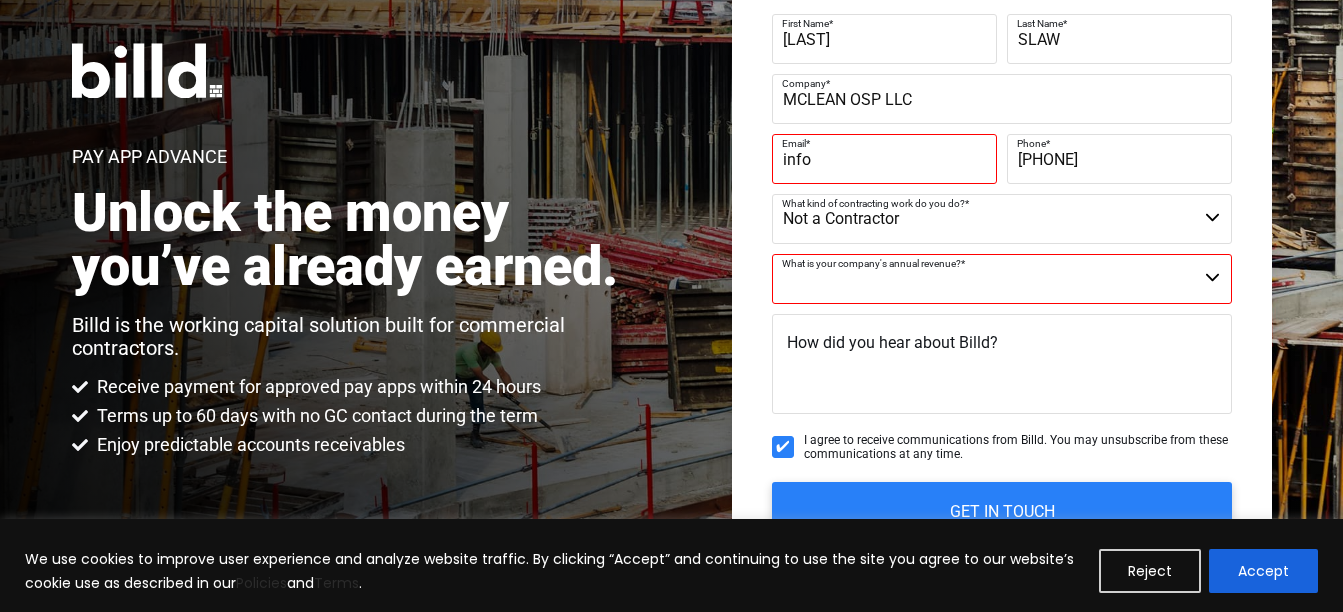 scroll, scrollTop: 267, scrollLeft: 0, axis: vertical 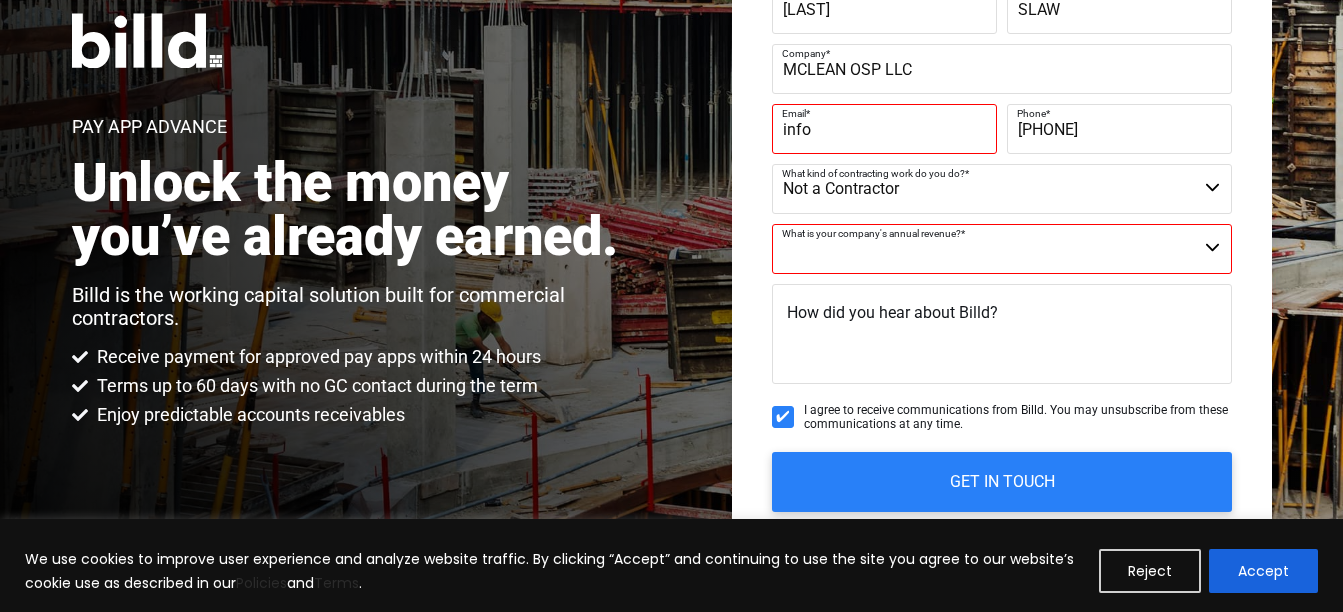 click on "$40M + $25M - $40M $8M - $25M $4M - $8M $2M - $4M $1M - $2M Less than $1M" at bounding box center (1002, 249) 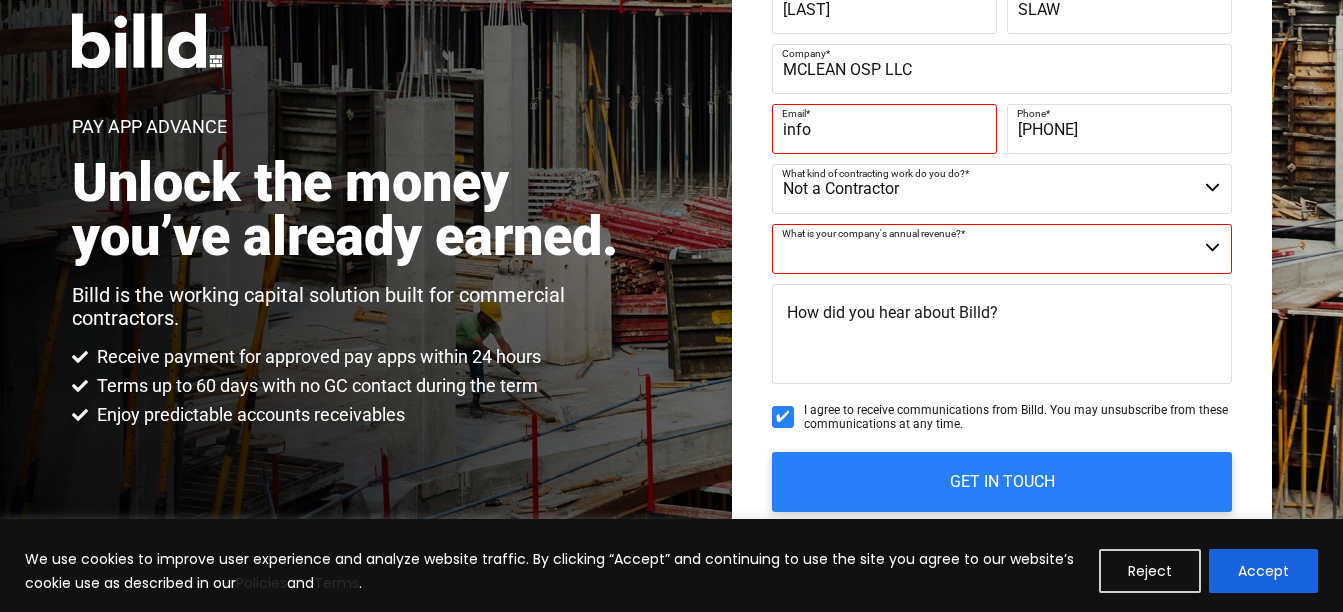 select on "$2M - $4M" 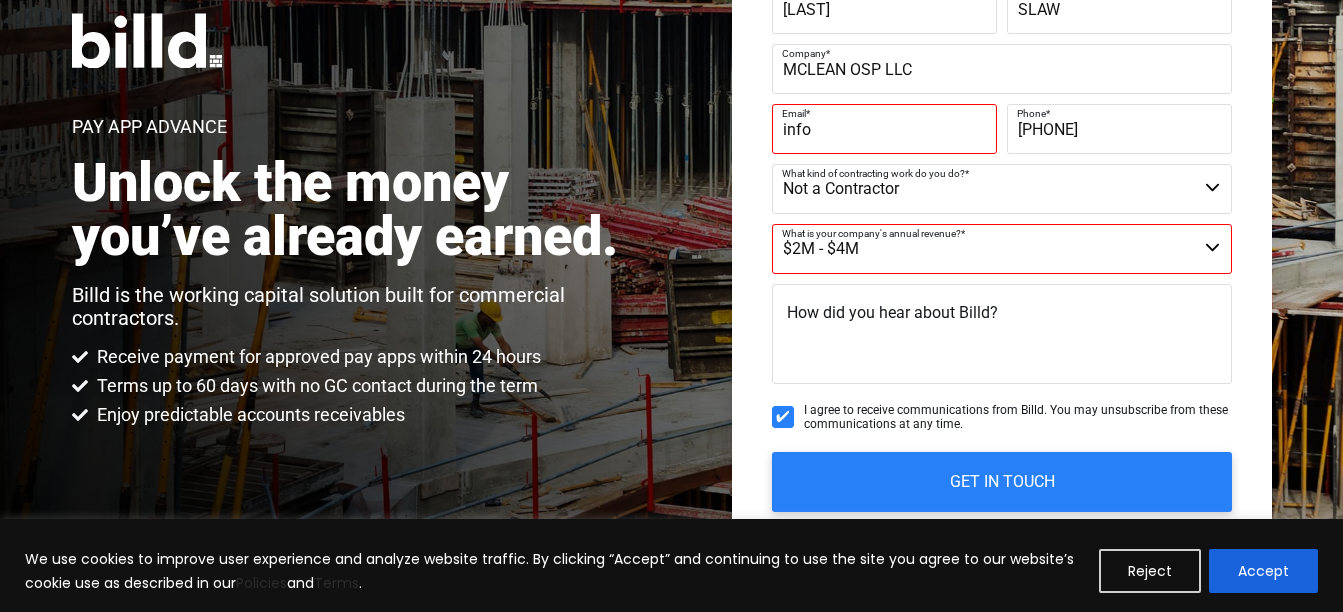 click on "$40M + $25M - $40M $8M - $25M $4M - $8M $2M - $4M $1M - $2M Less than $1M" at bounding box center [1002, 249] 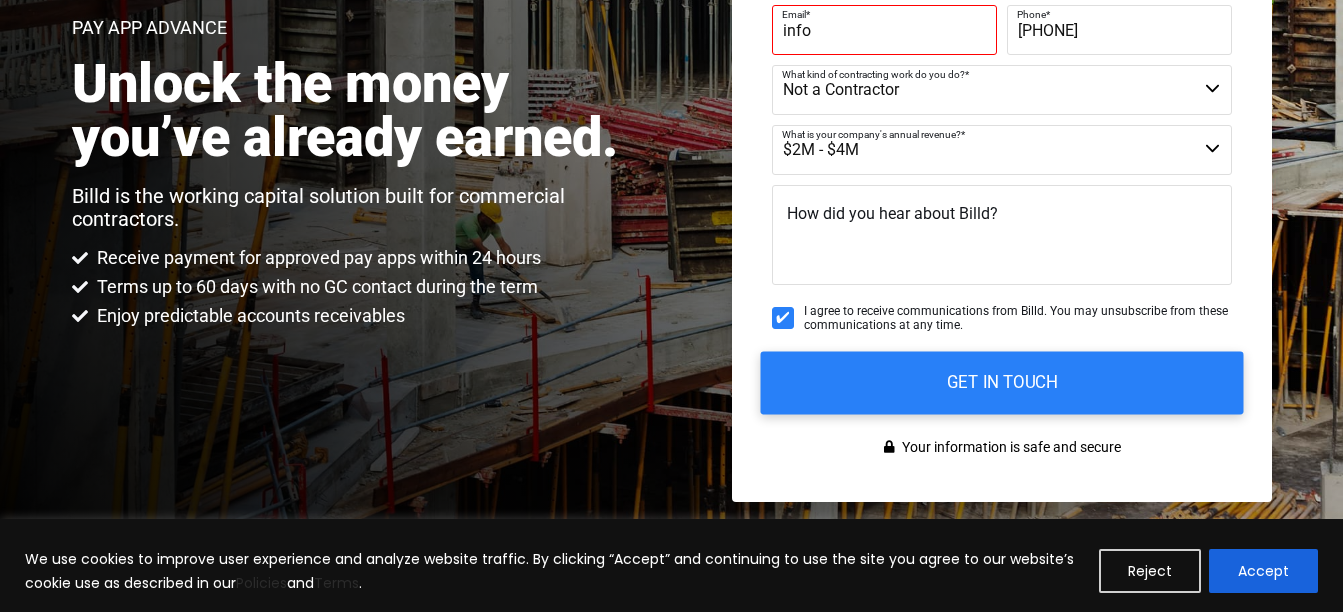 scroll, scrollTop: 367, scrollLeft: 0, axis: vertical 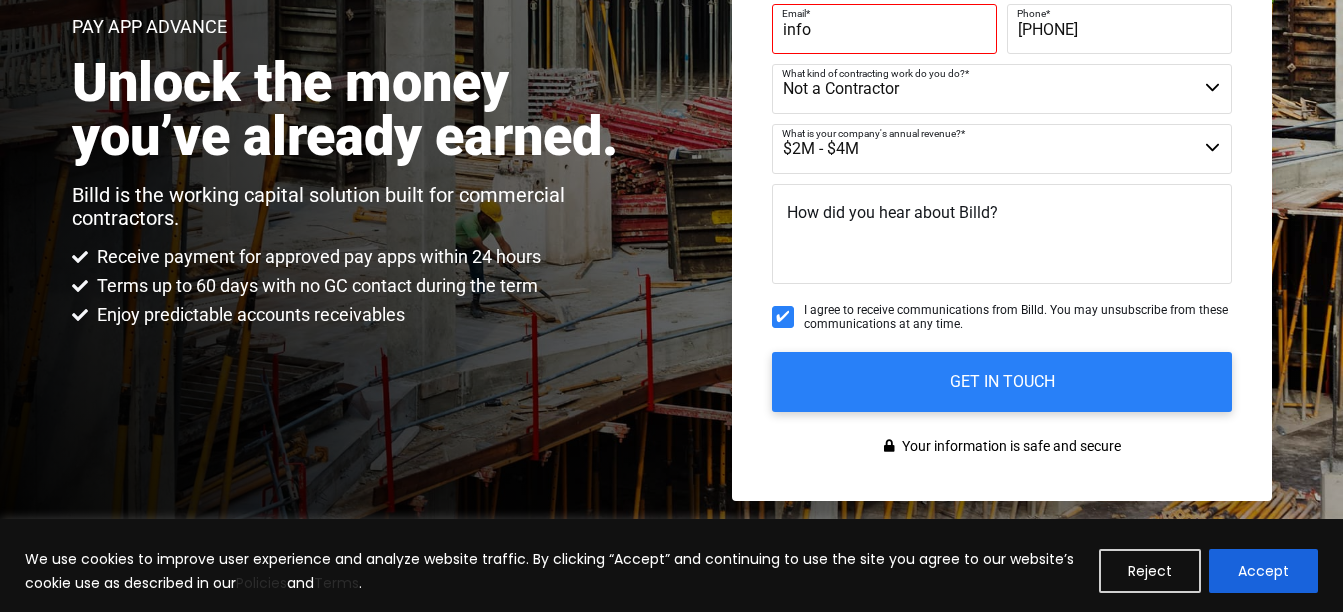 click on "How did you hear about Billd?" at bounding box center (892, 212) 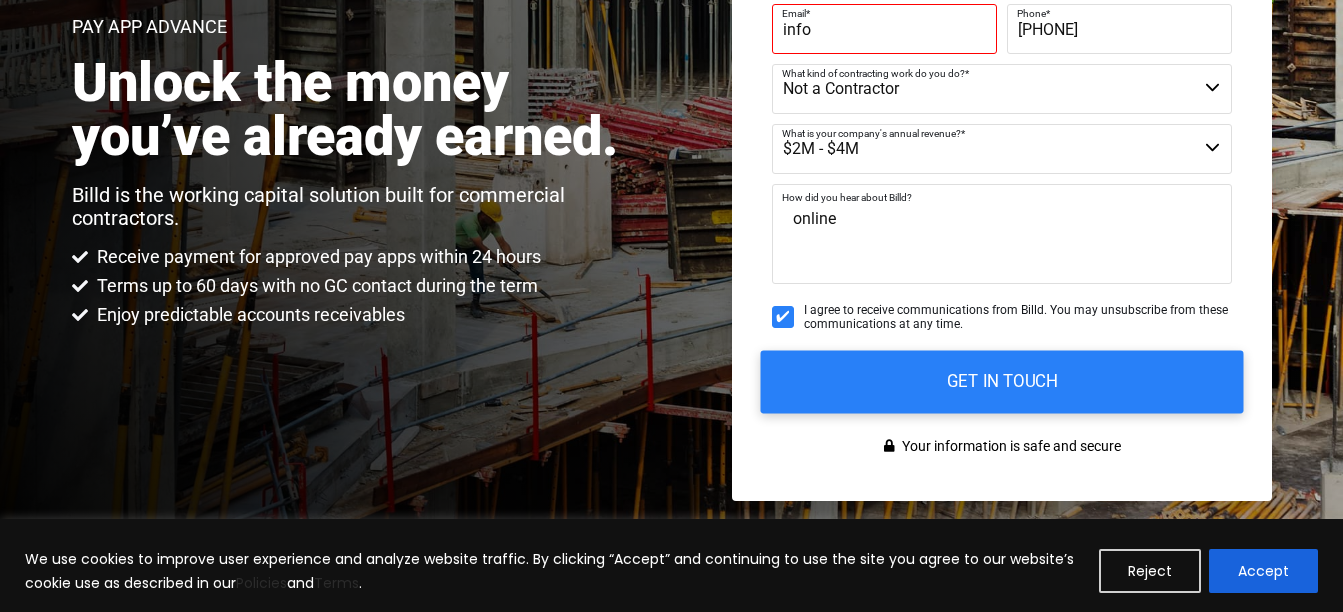 type on "online" 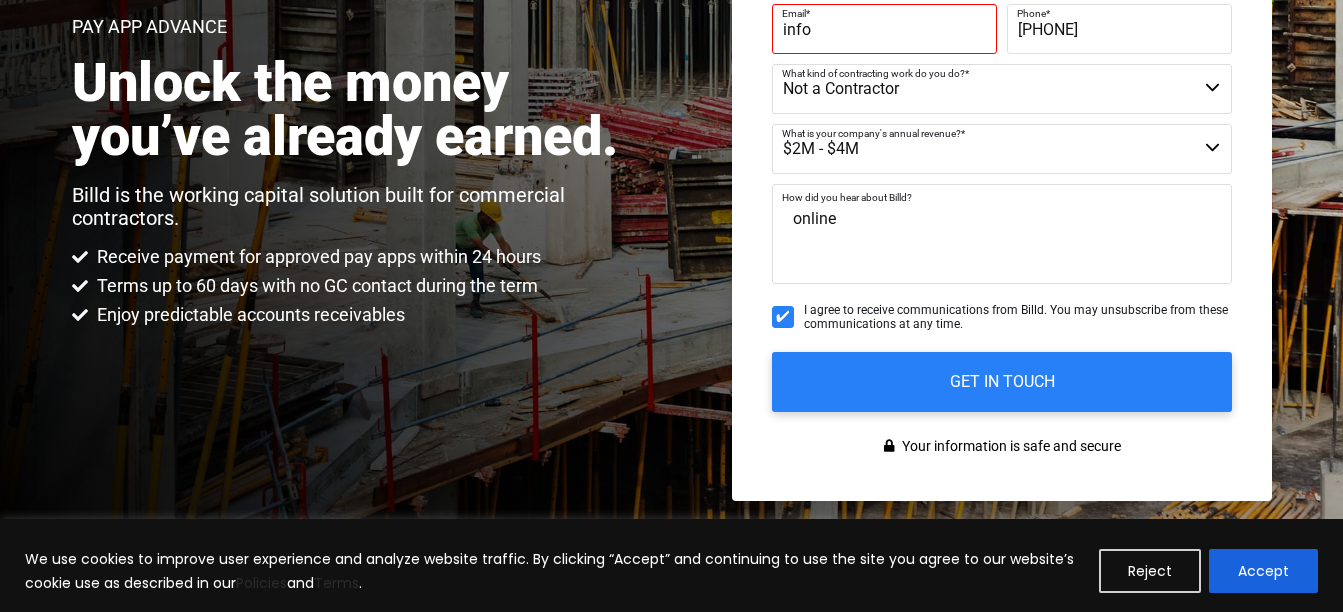 click on "Email *" at bounding box center (882, 14) 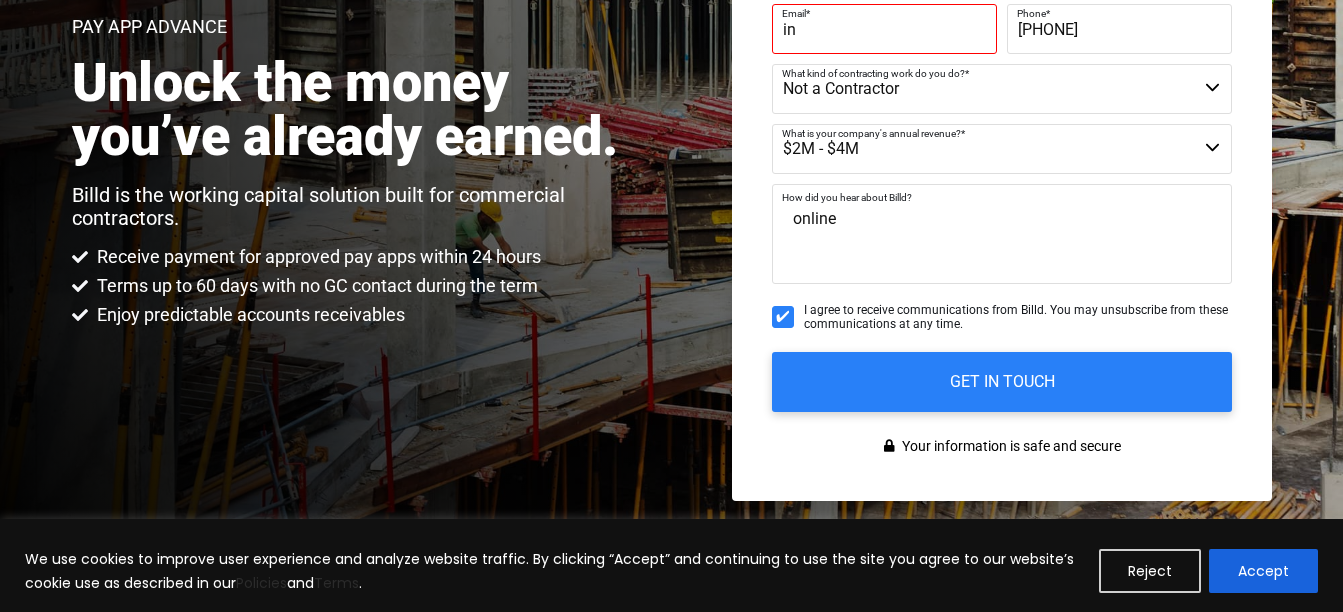 type on "i" 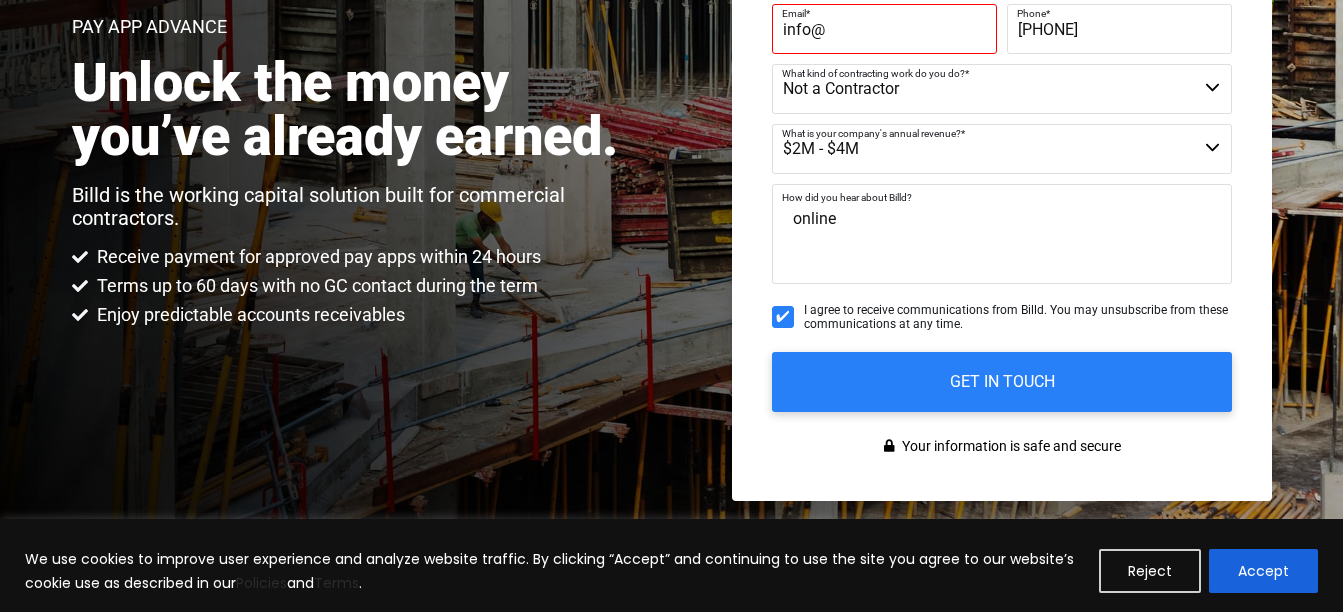 type on "info@example.com" 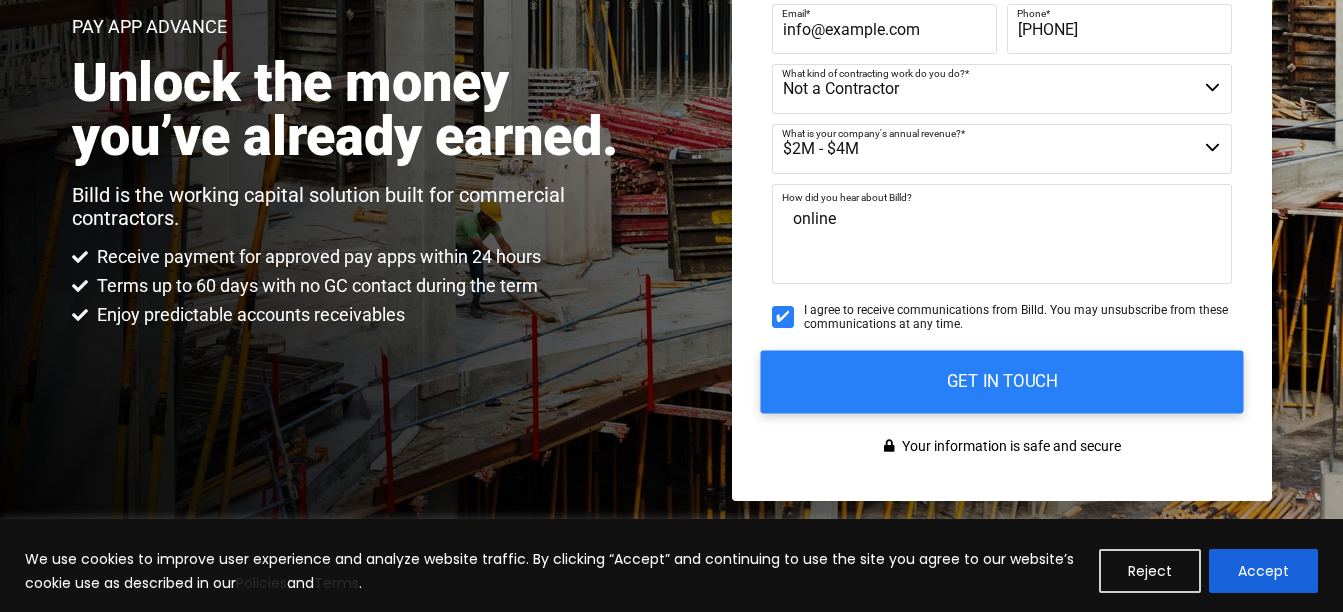 click on "GET IN TOUCH" at bounding box center (1001, 381) 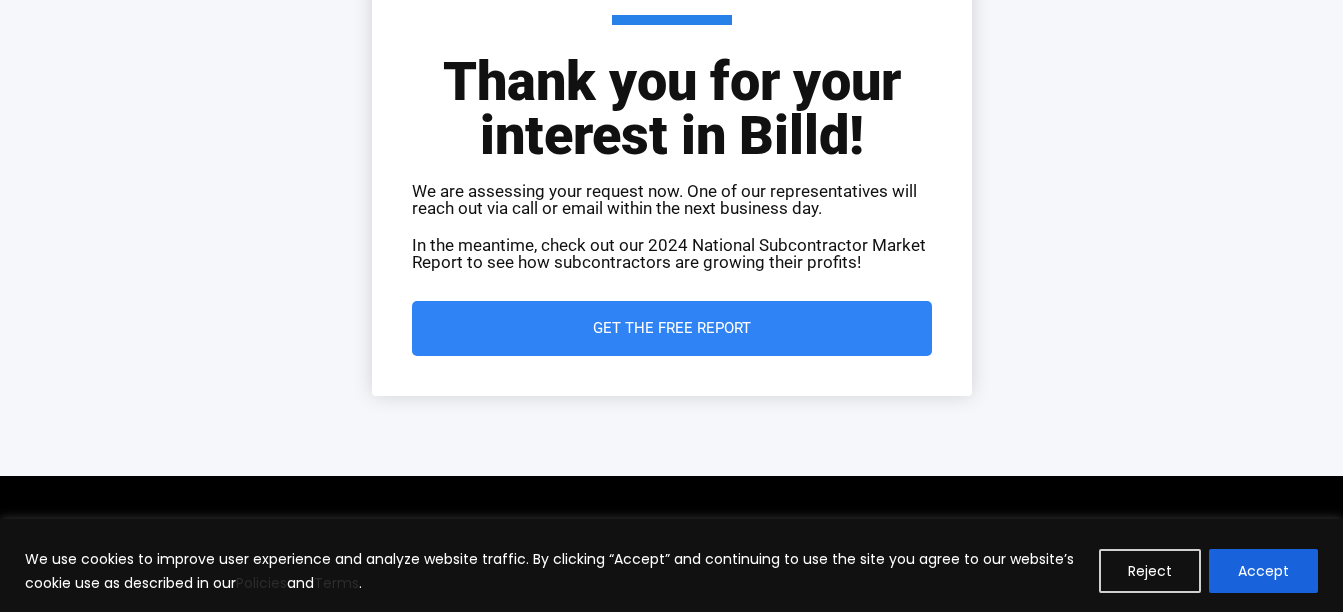 scroll, scrollTop: 100, scrollLeft: 0, axis: vertical 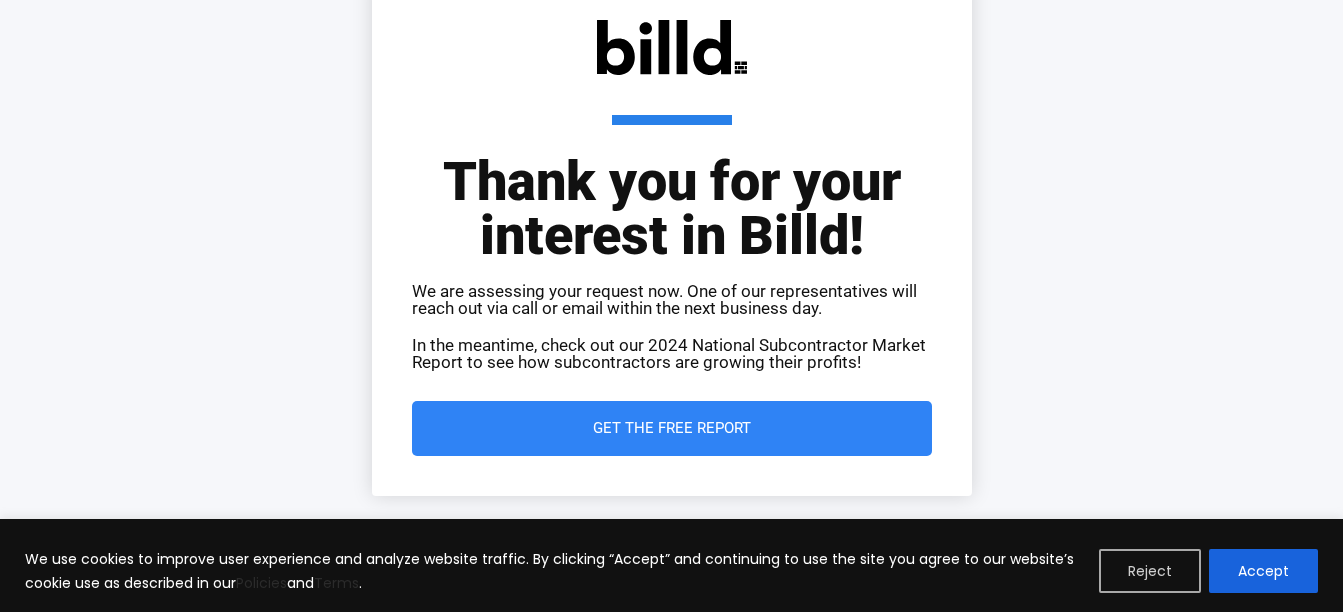 click on "Reject" at bounding box center (1150, 571) 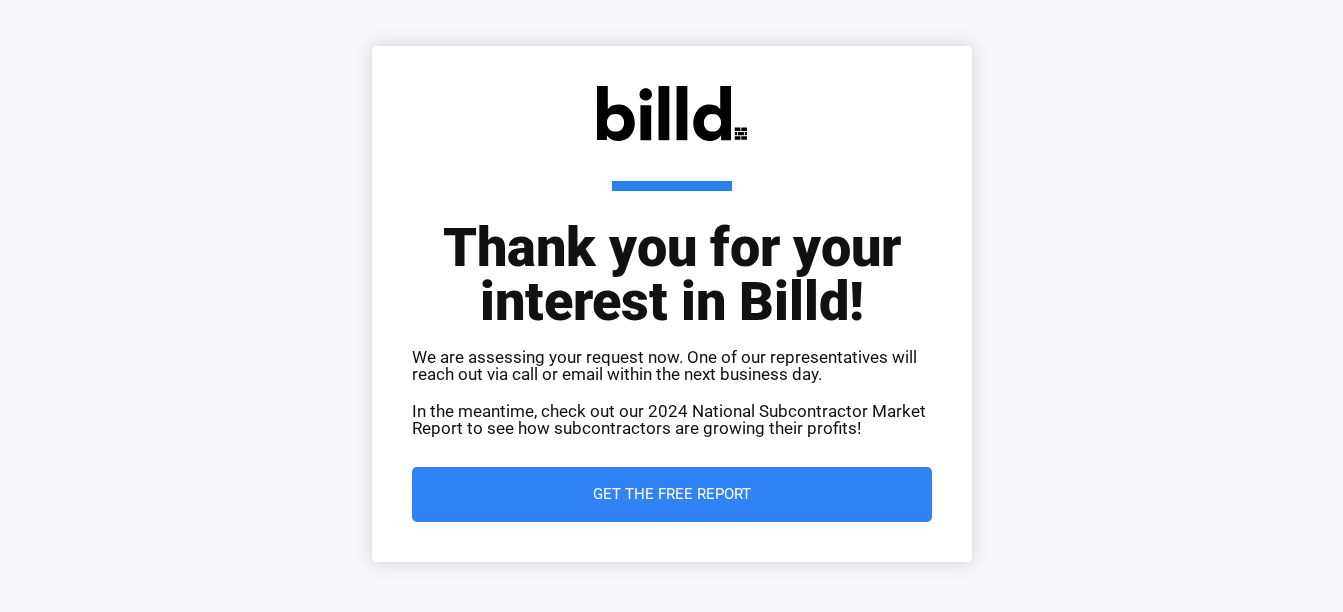 scroll, scrollTop: 0, scrollLeft: 0, axis: both 